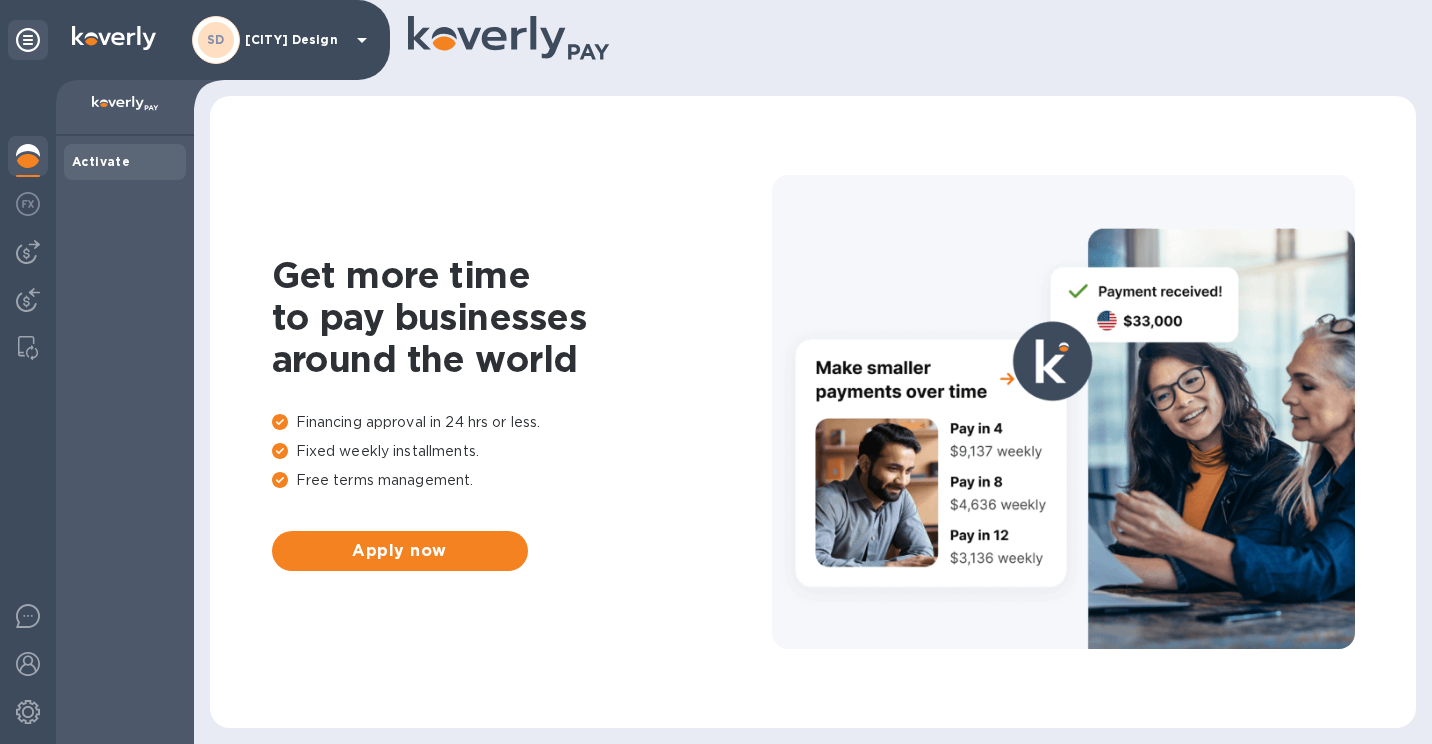 scroll, scrollTop: 0, scrollLeft: 0, axis: both 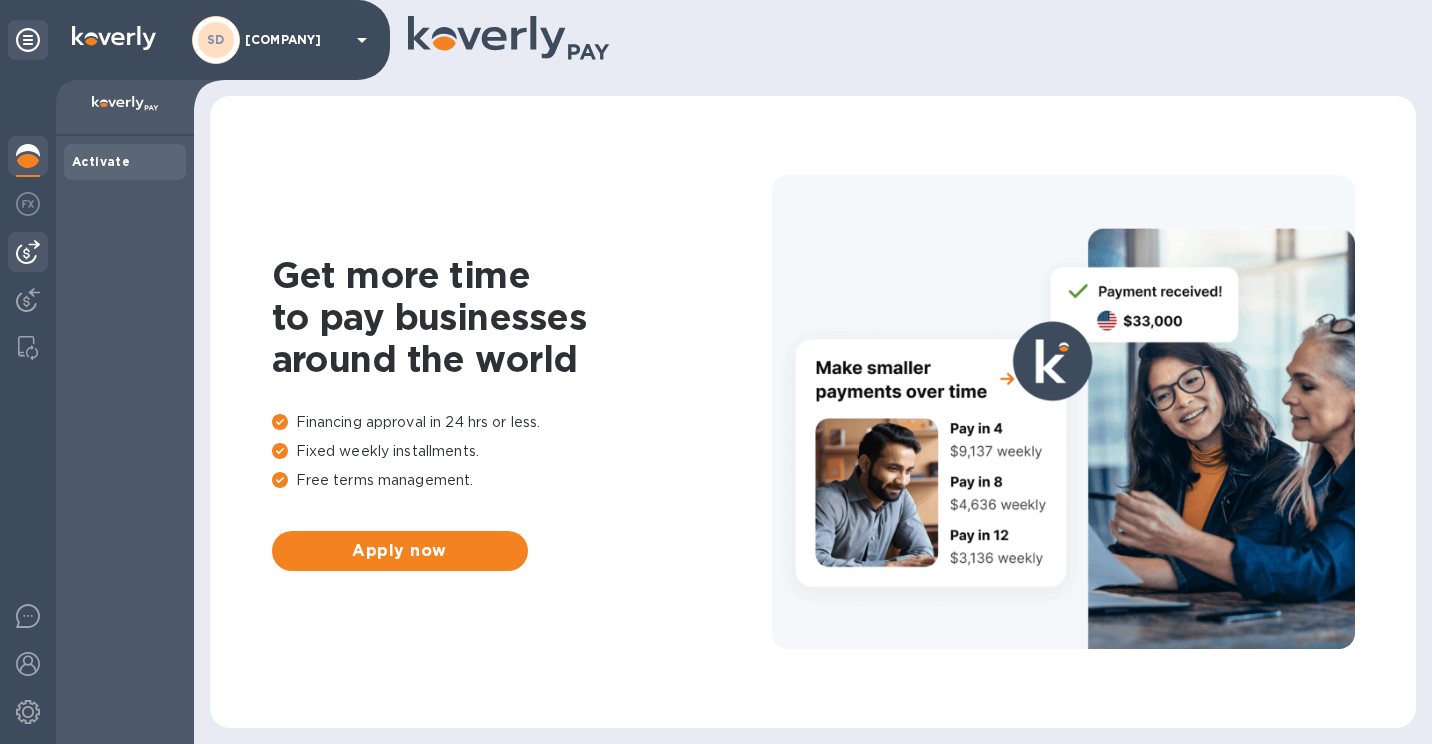 click at bounding box center [28, 252] 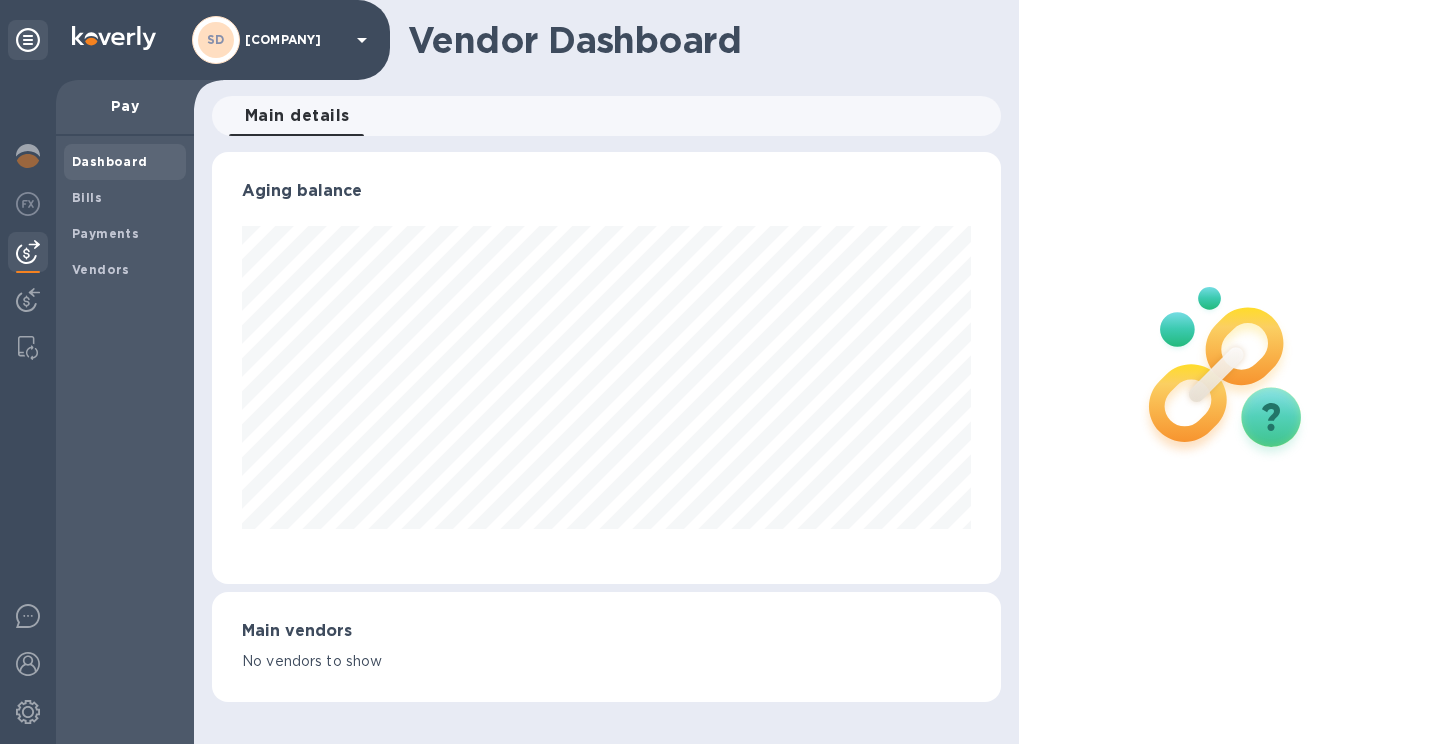scroll, scrollTop: 999568, scrollLeft: 999210, axis: both 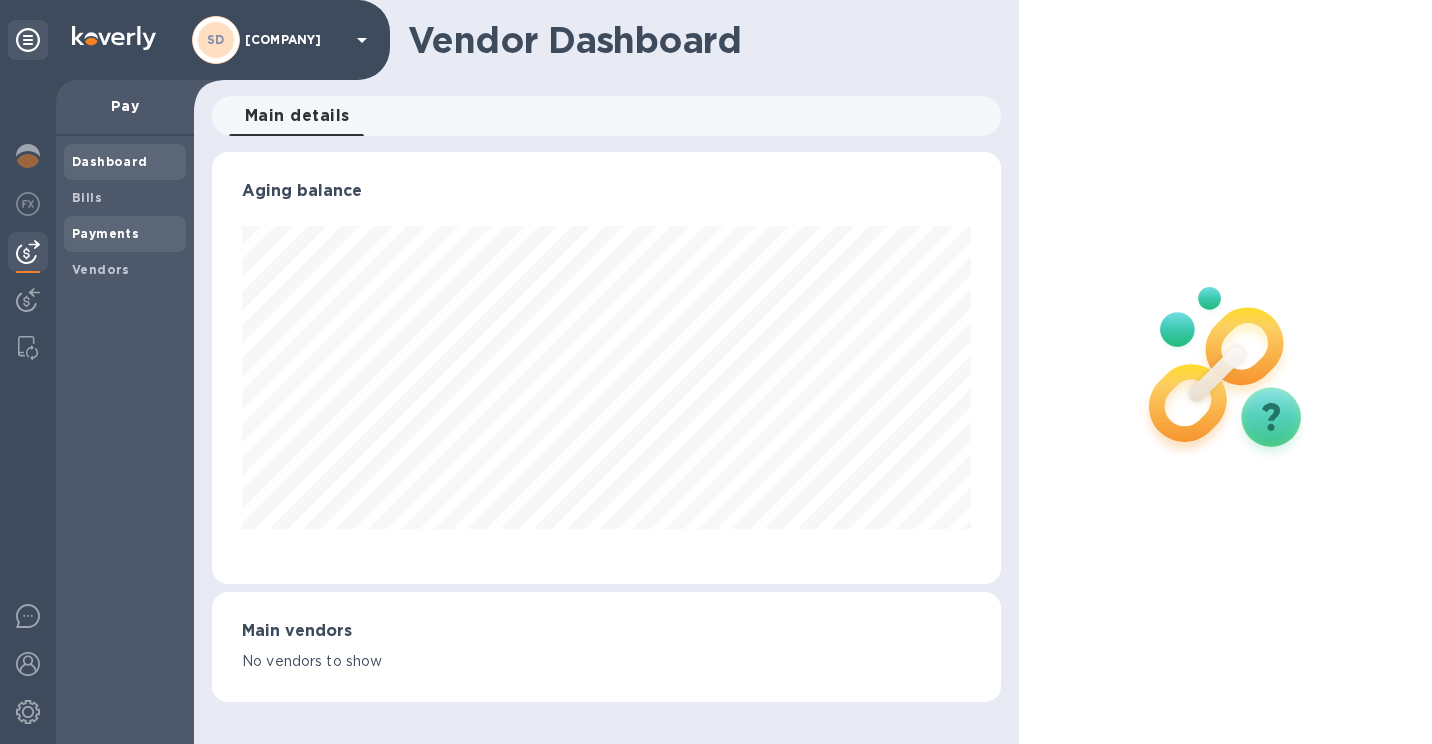 click on "Payments" at bounding box center (105, 233) 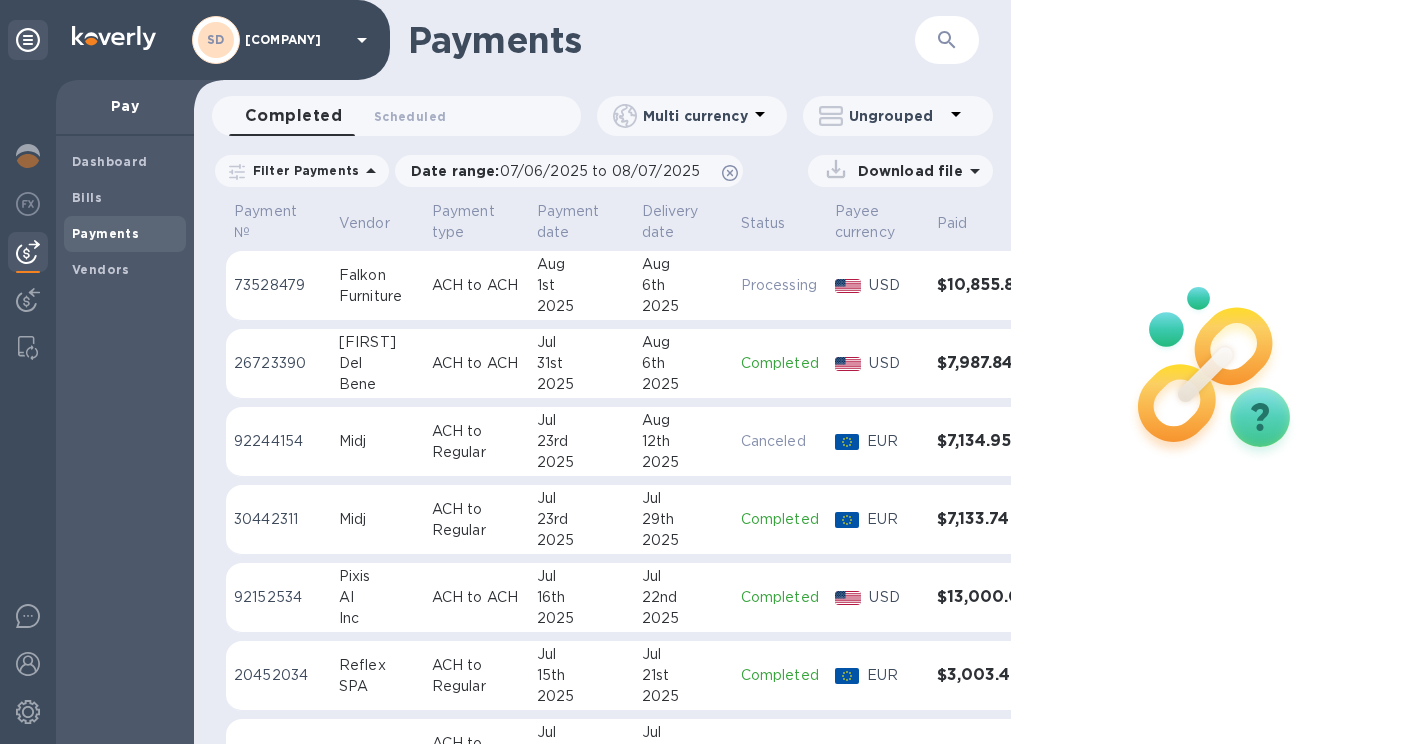 click on "6th" at bounding box center [683, 363] 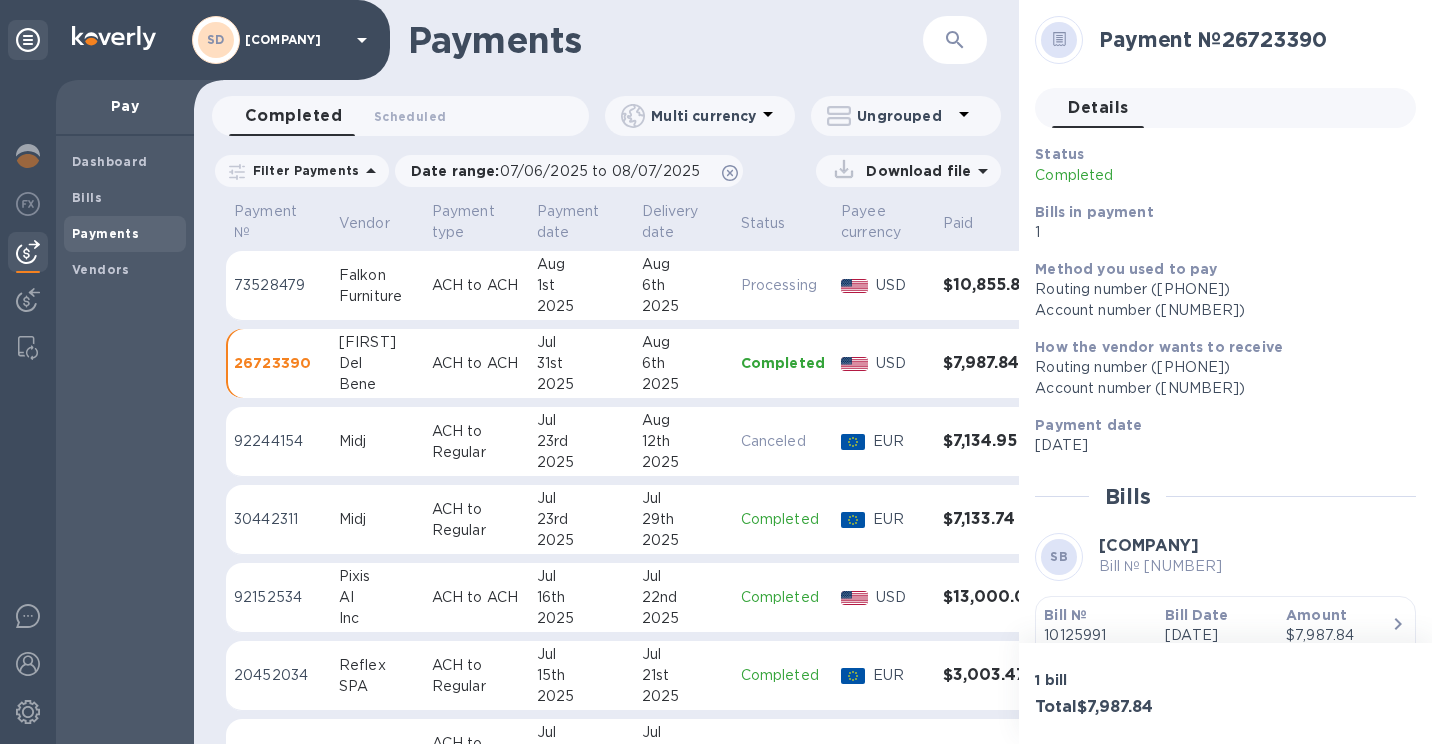 click at bounding box center (1059, 40) 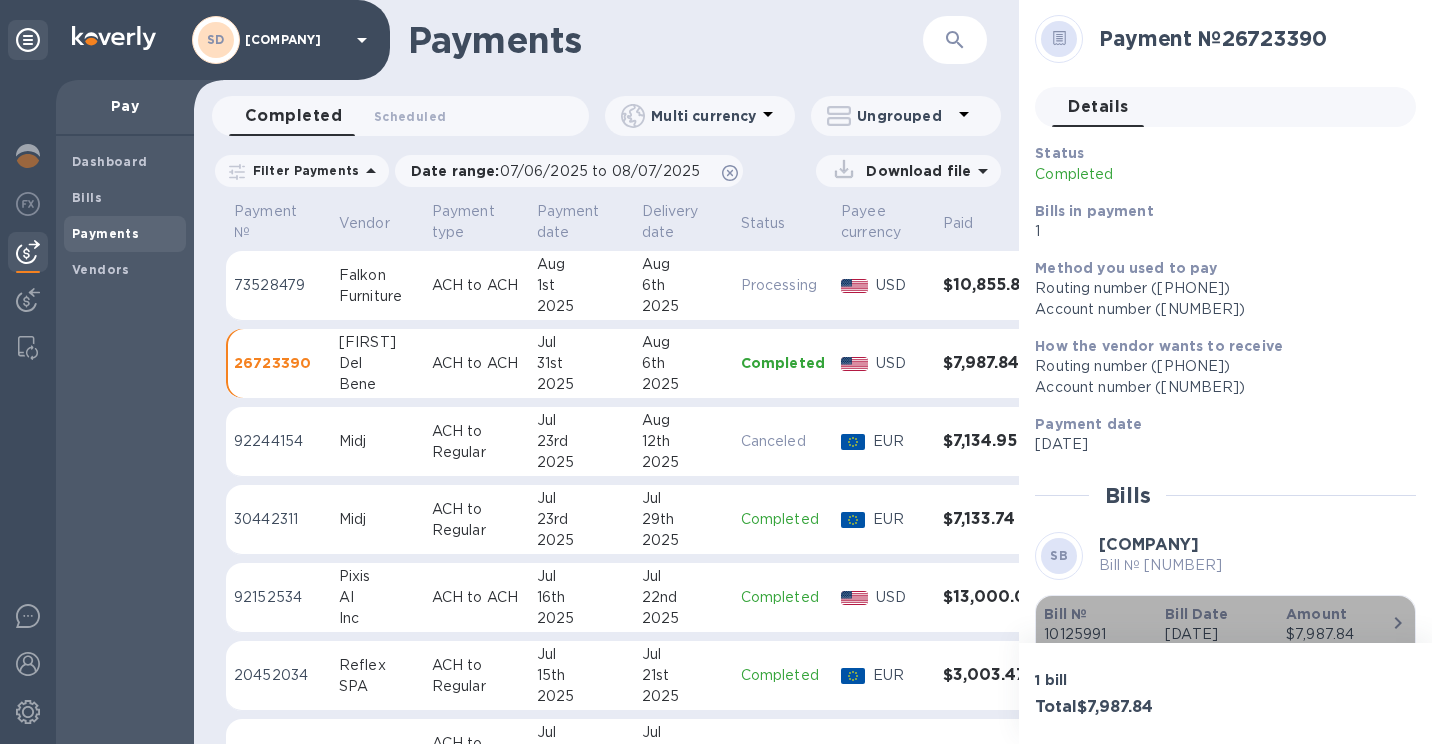 click 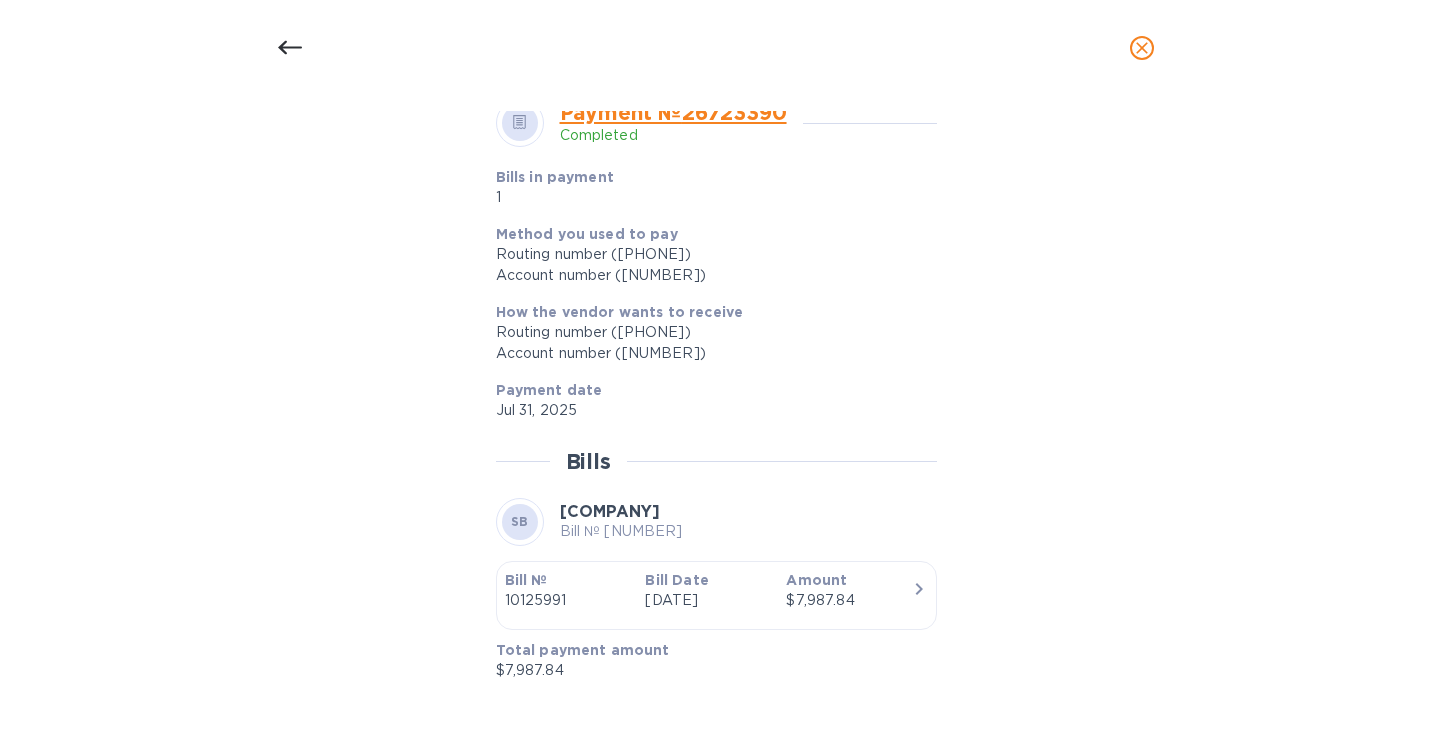 scroll, scrollTop: 921, scrollLeft: 0, axis: vertical 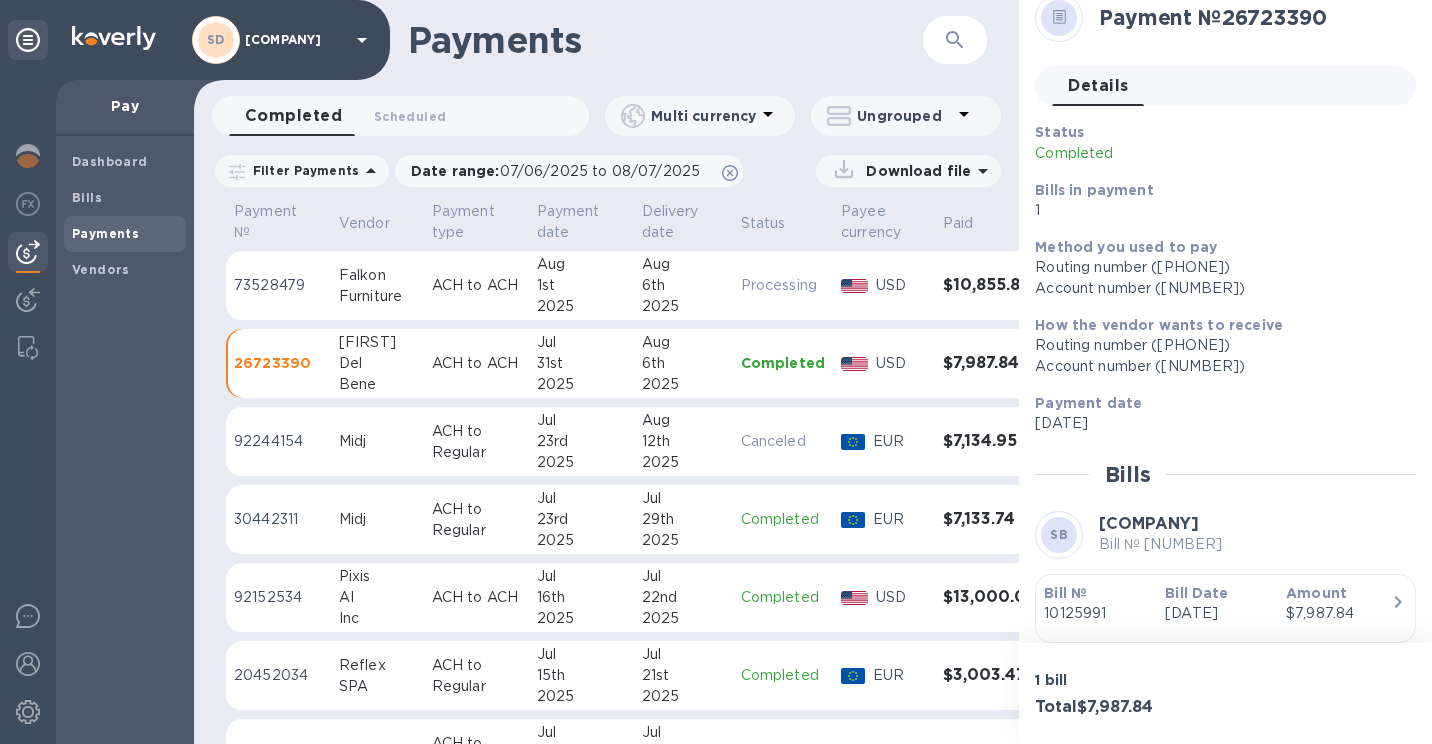 click on "Bill № 10125991" at bounding box center [1096, 603] 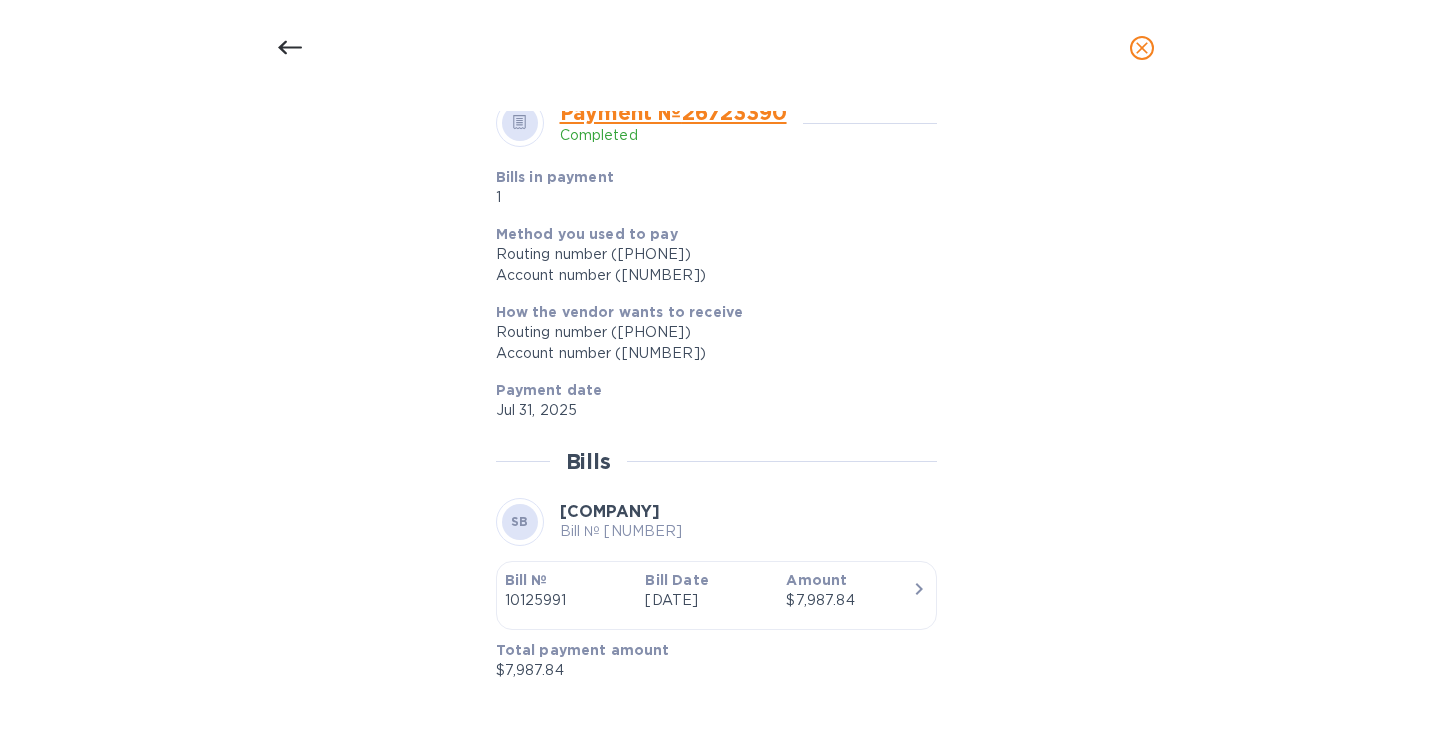 scroll, scrollTop: 1341, scrollLeft: 0, axis: vertical 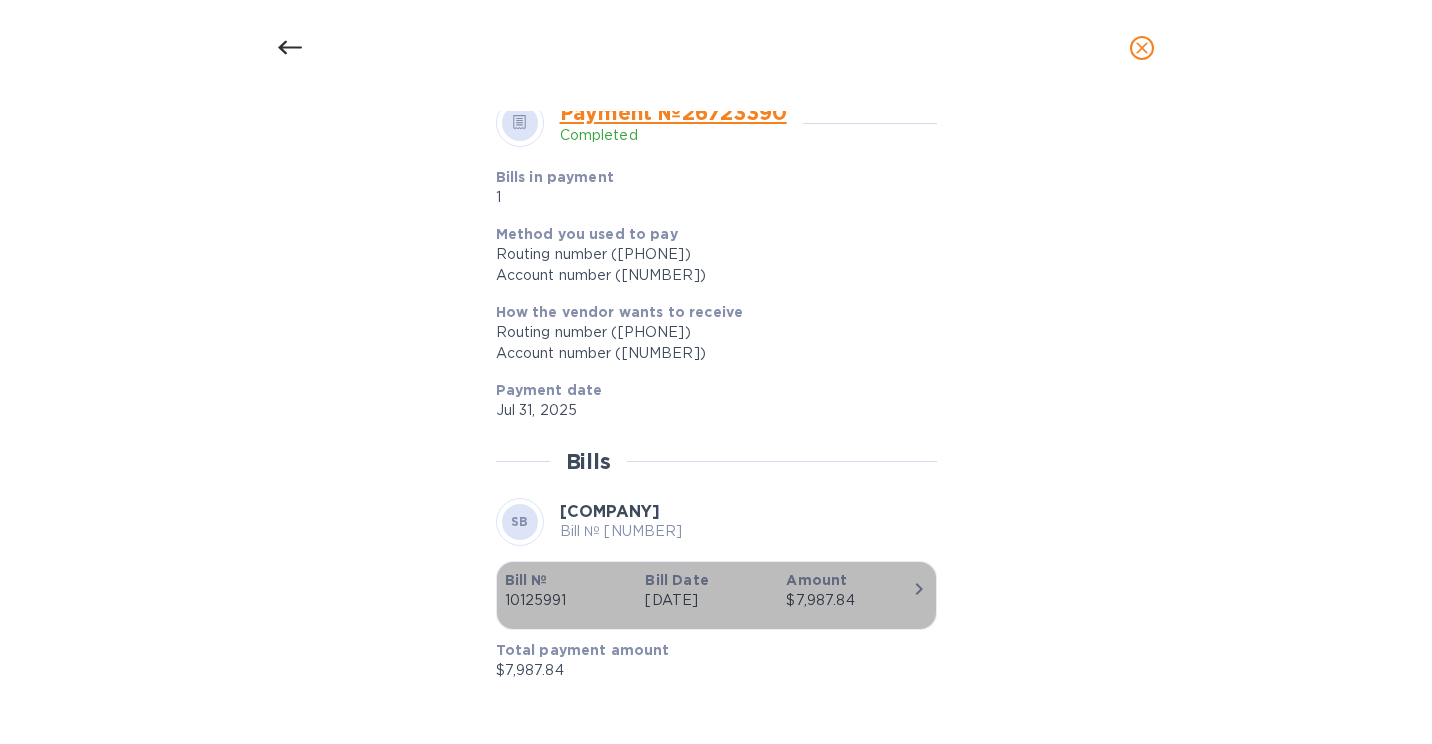 click 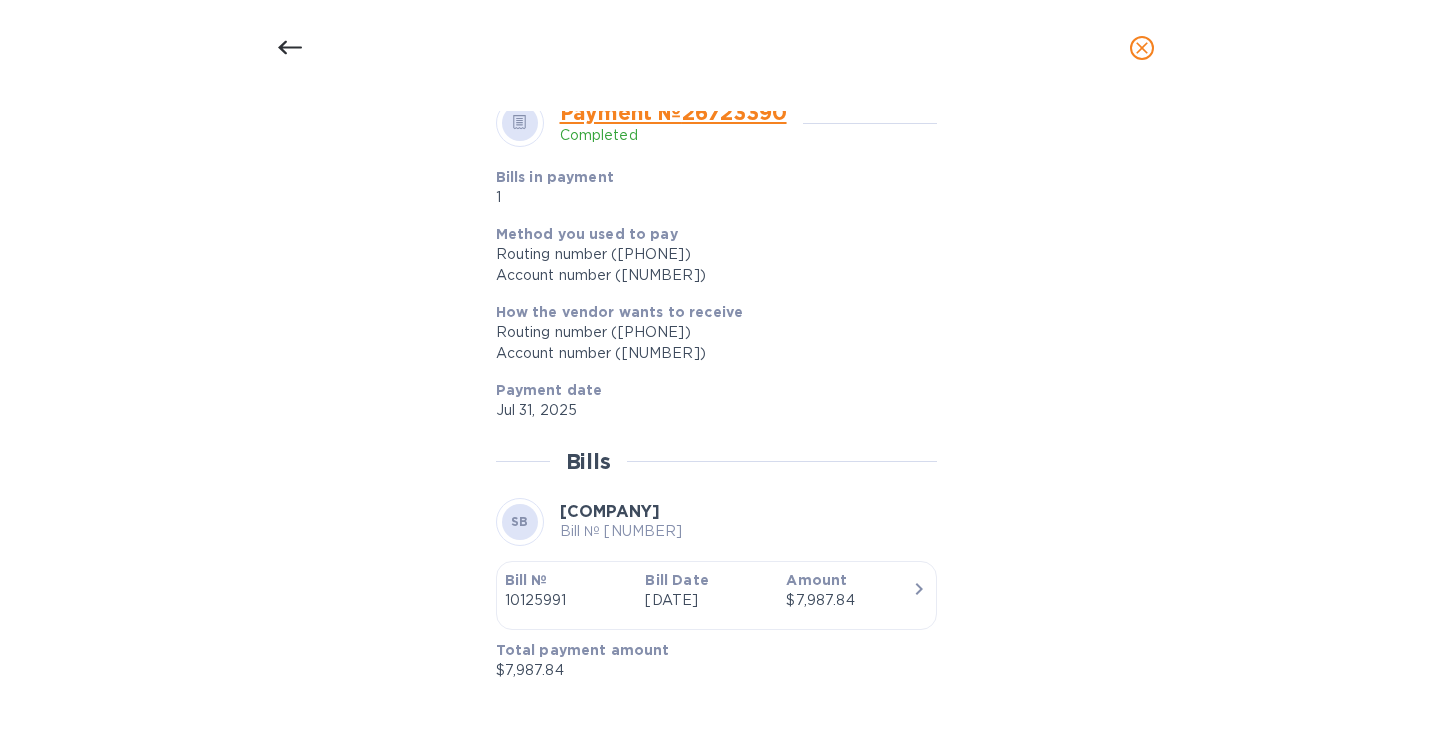 click 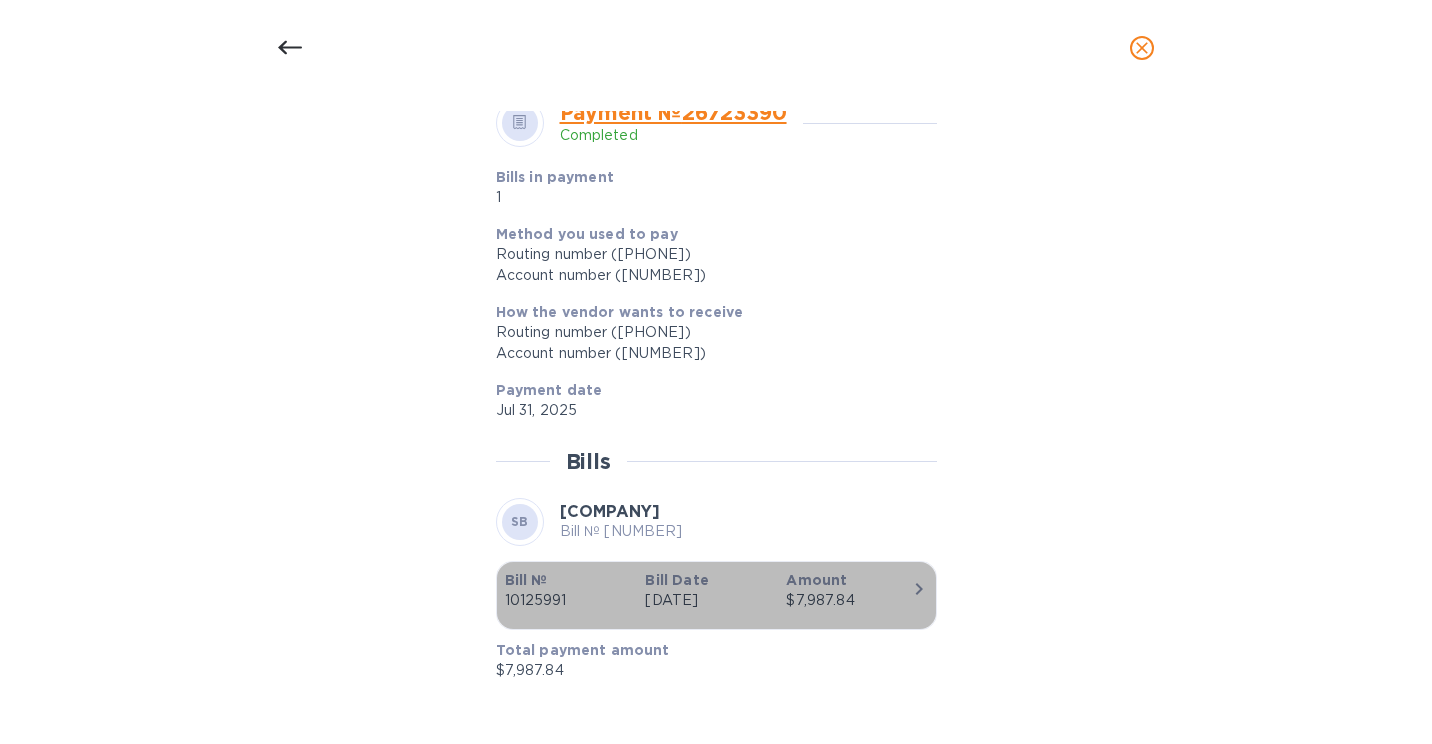 click on "Jul 31st 2025" at bounding box center (707, 600) 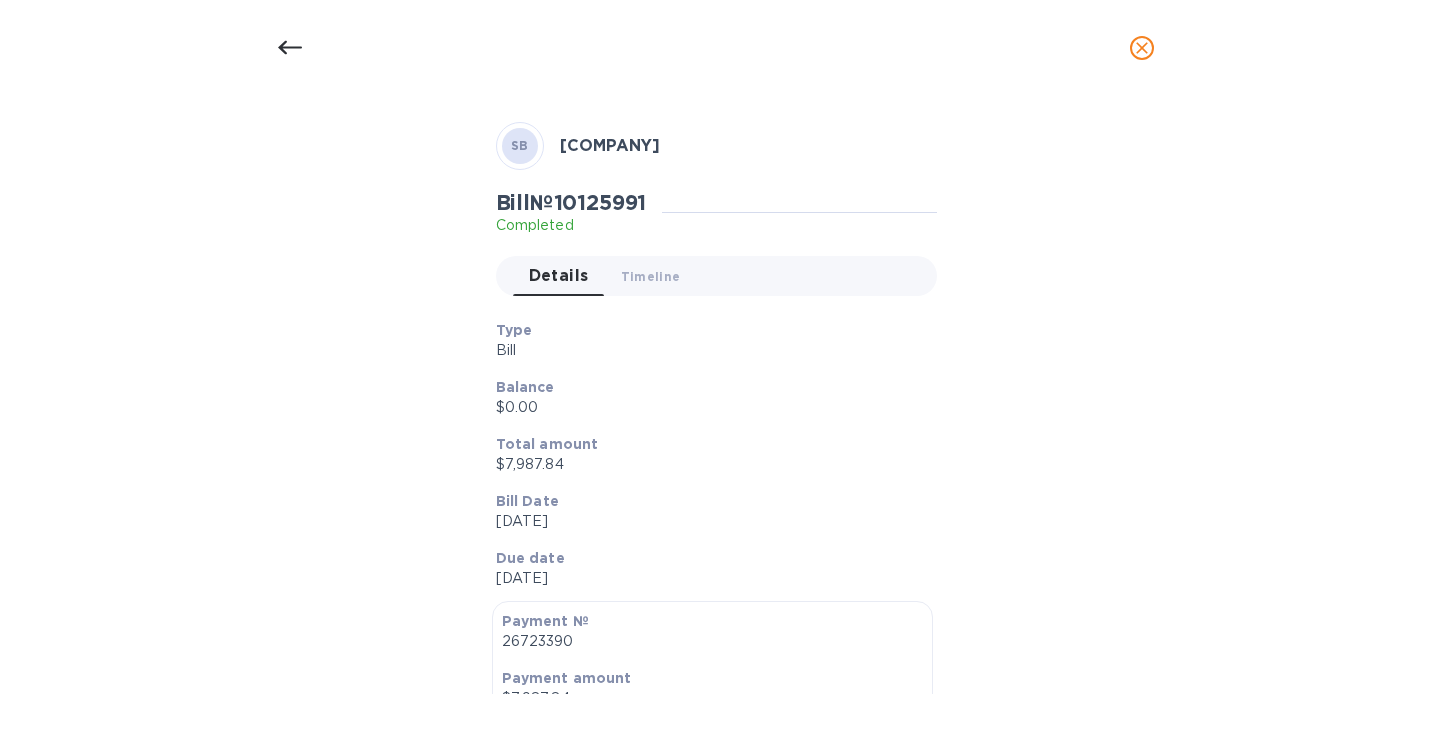 scroll, scrollTop: 67, scrollLeft: 0, axis: vertical 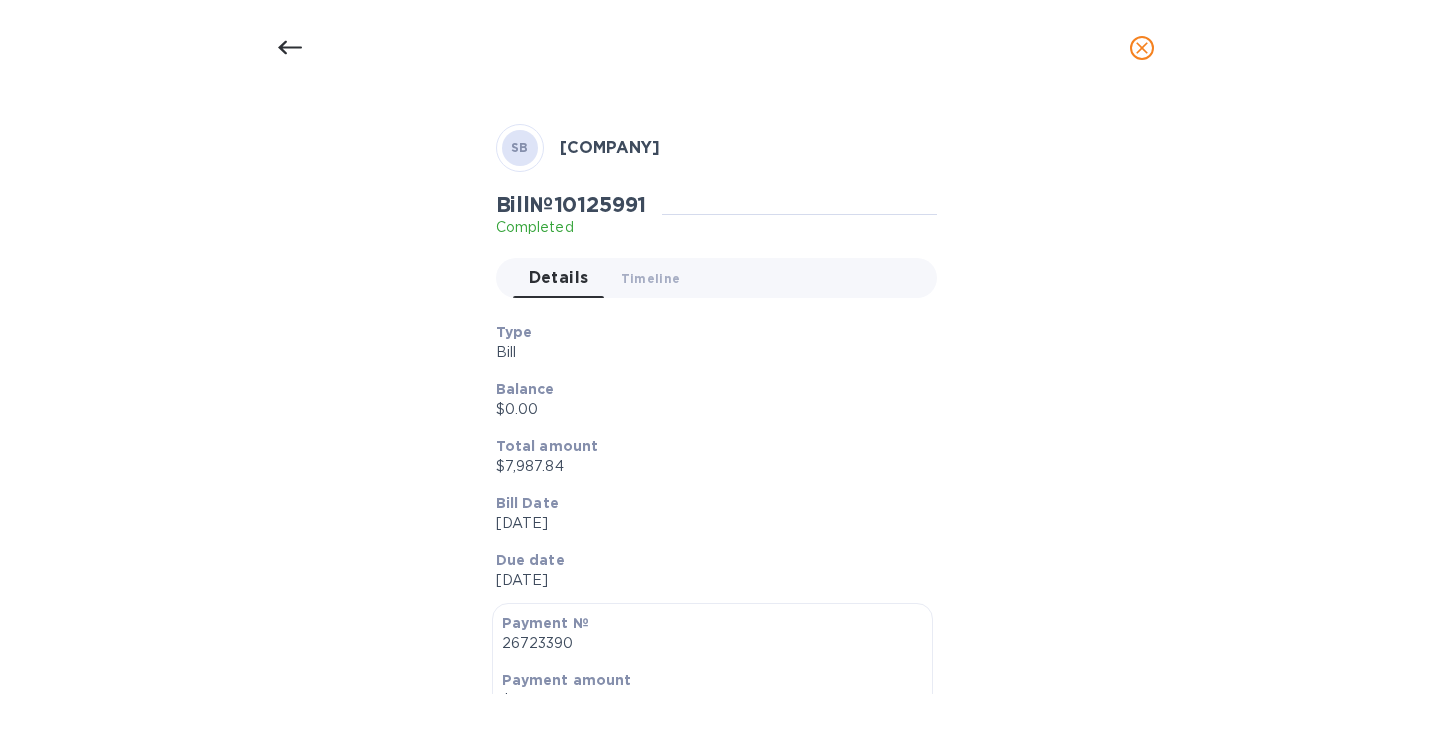 click 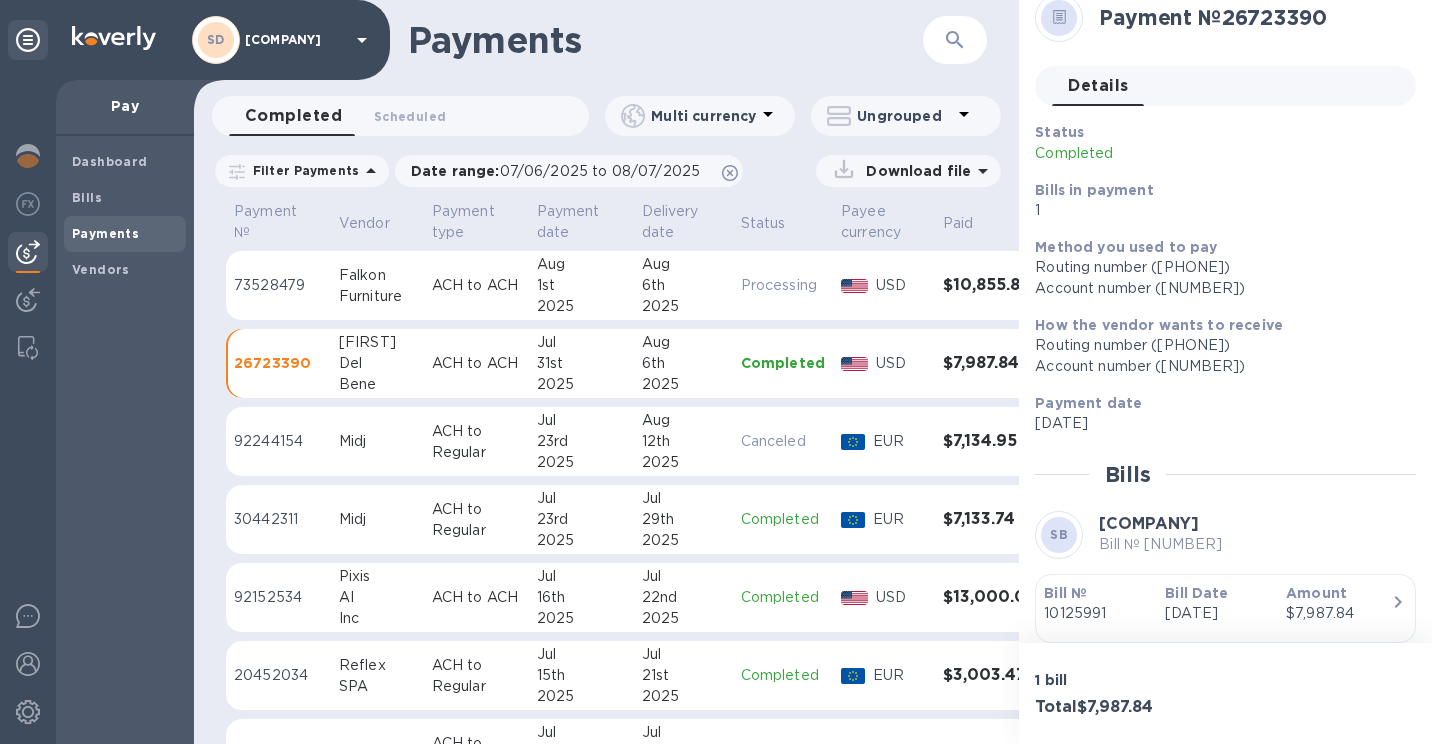 click on "Download file" at bounding box center (914, 171) 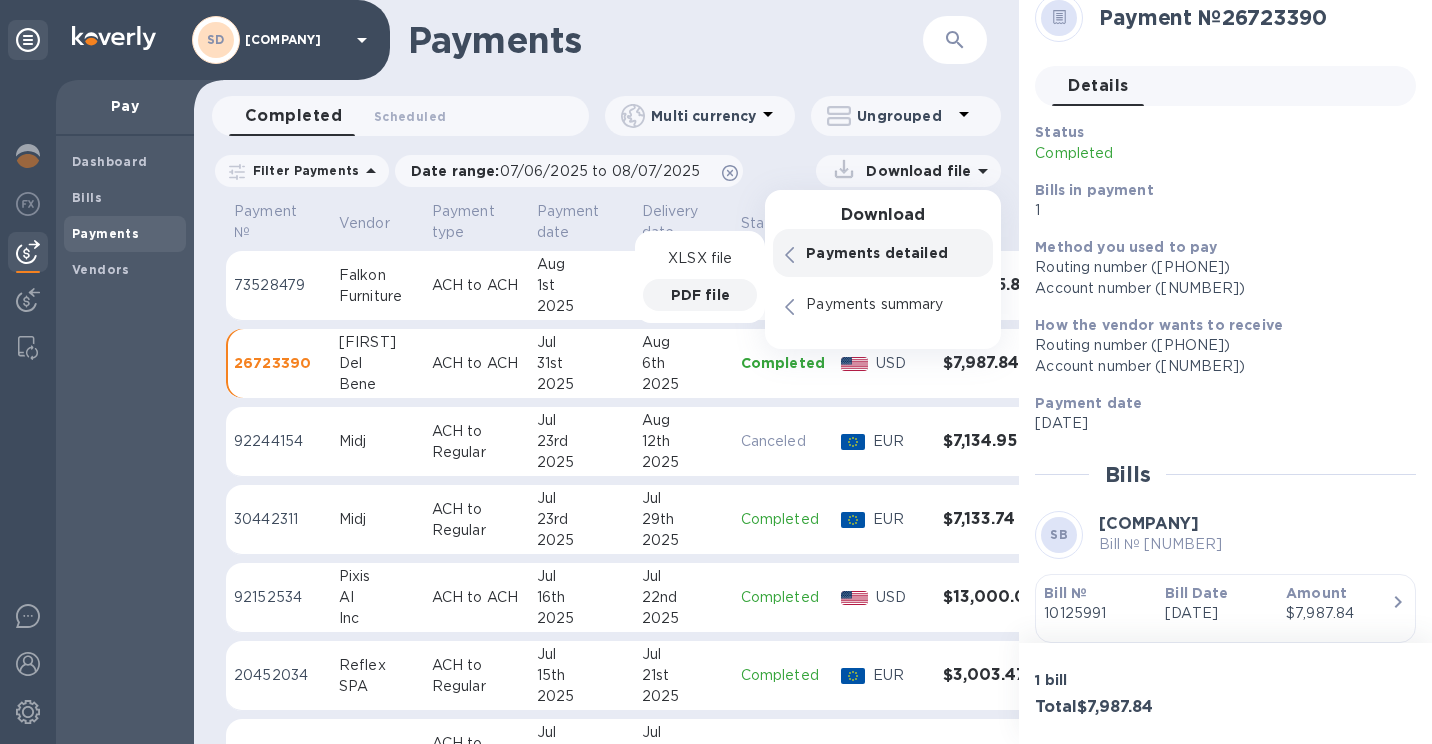 click on "Payment date" at bounding box center (581, 224) 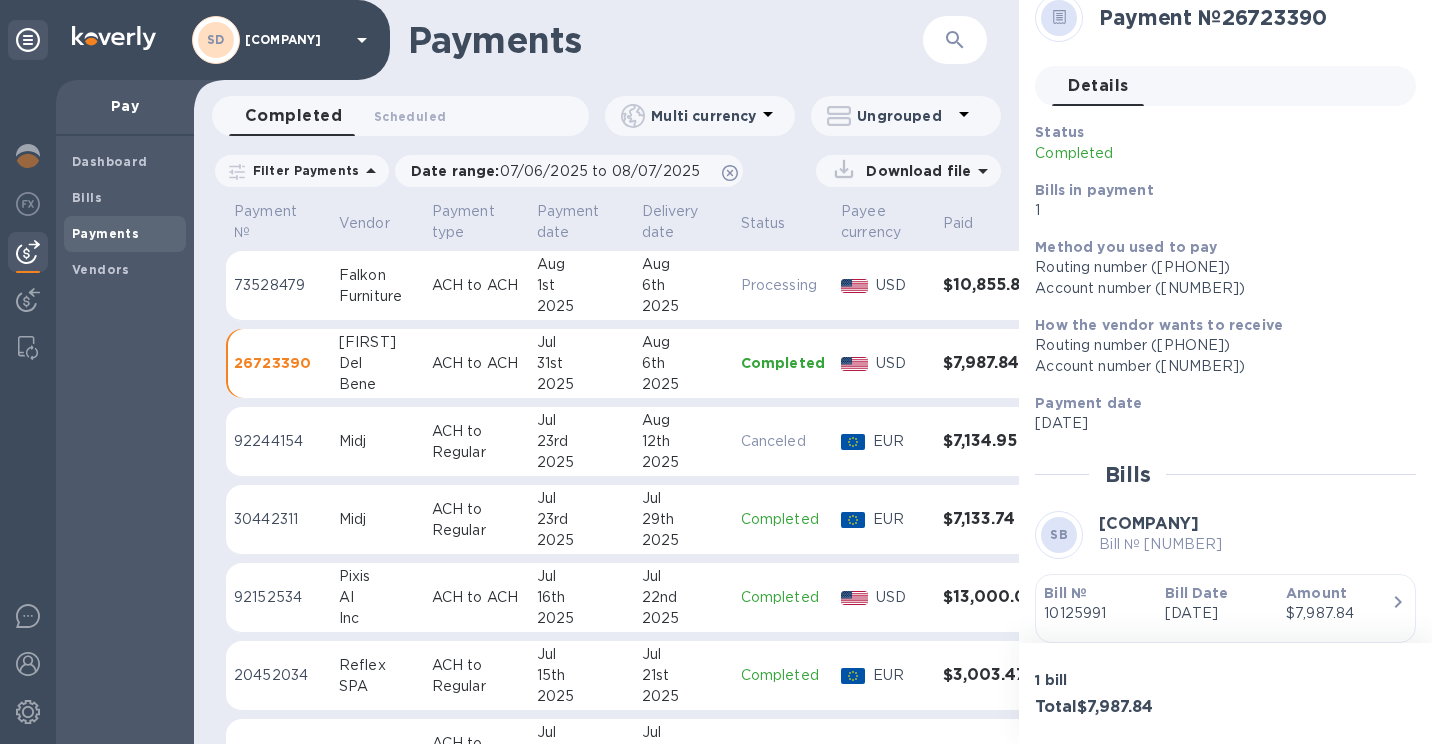 click on "Download file" at bounding box center [914, 171] 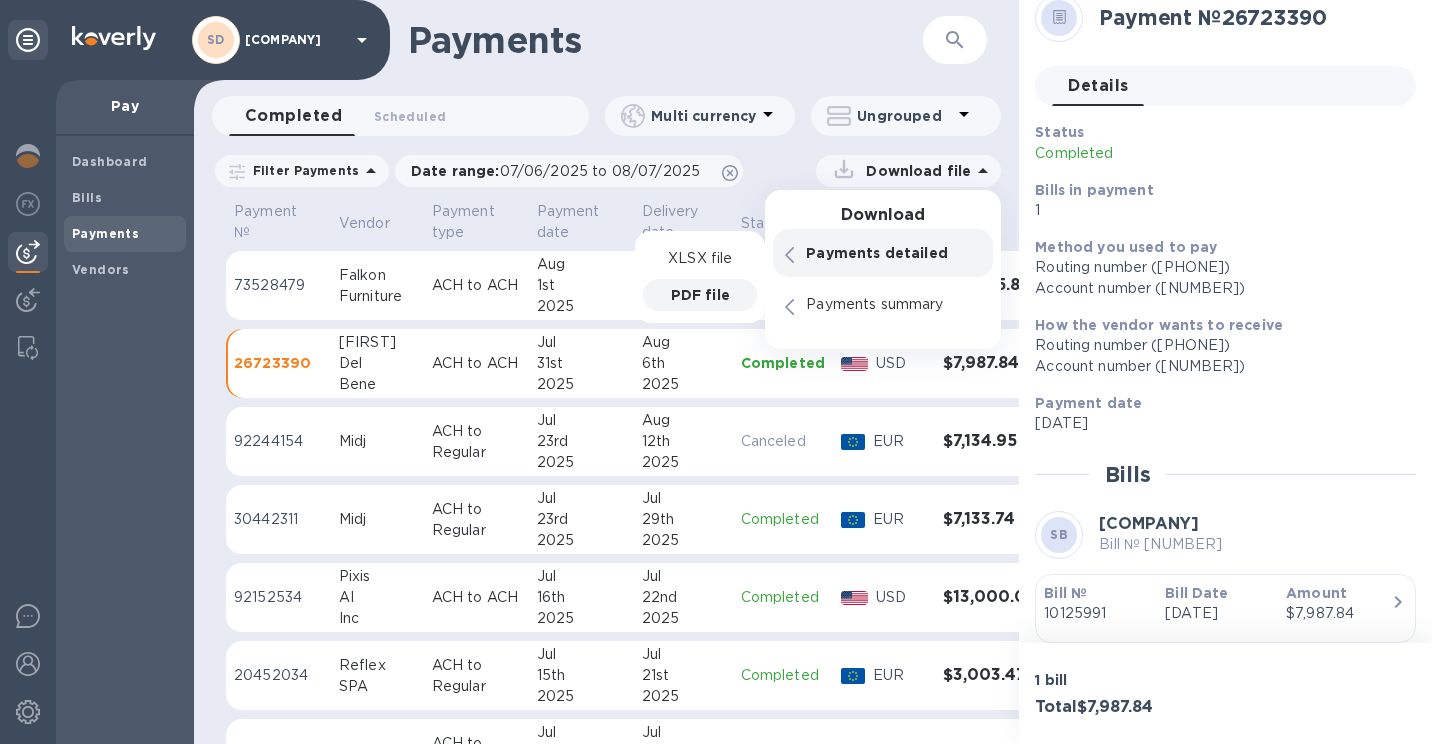 click on "PDF file" at bounding box center (700, 295) 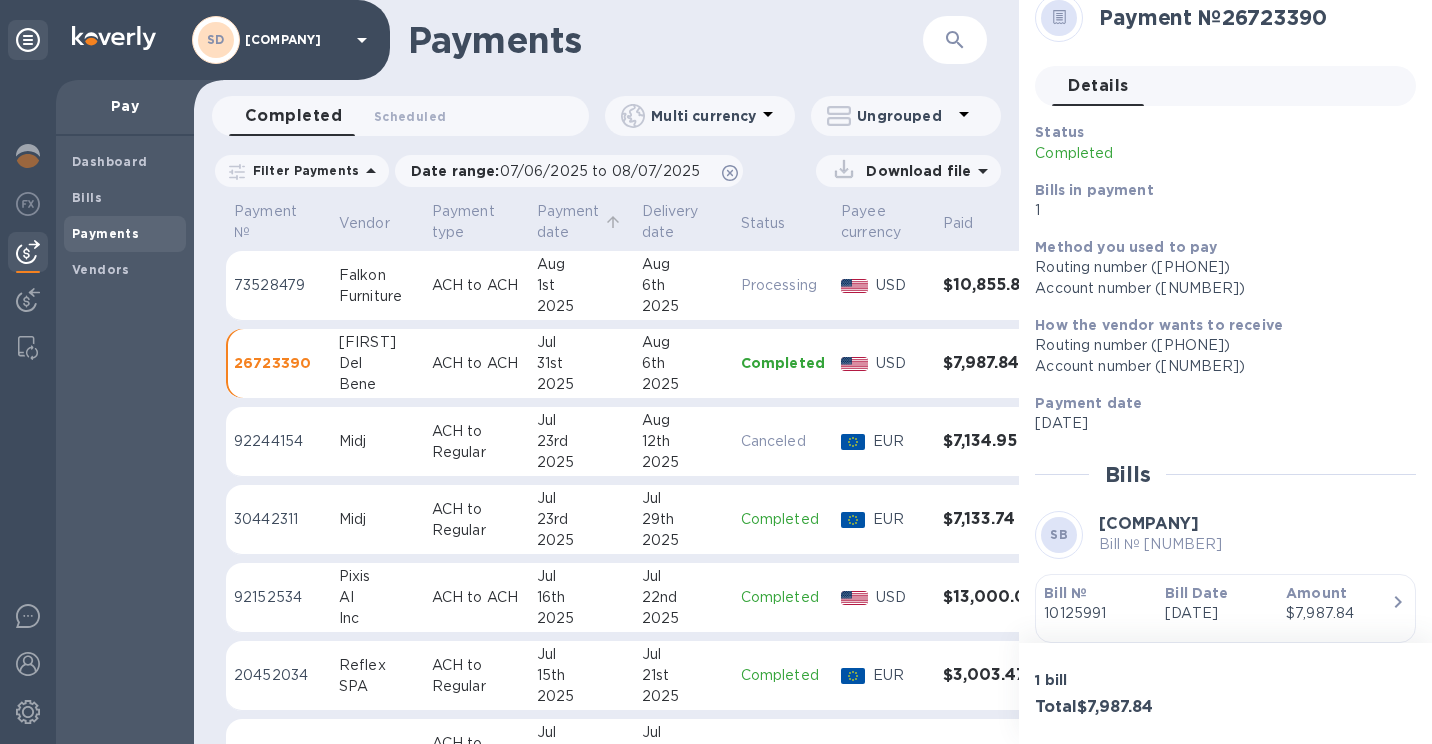 click on "Payment date" at bounding box center (568, 222) 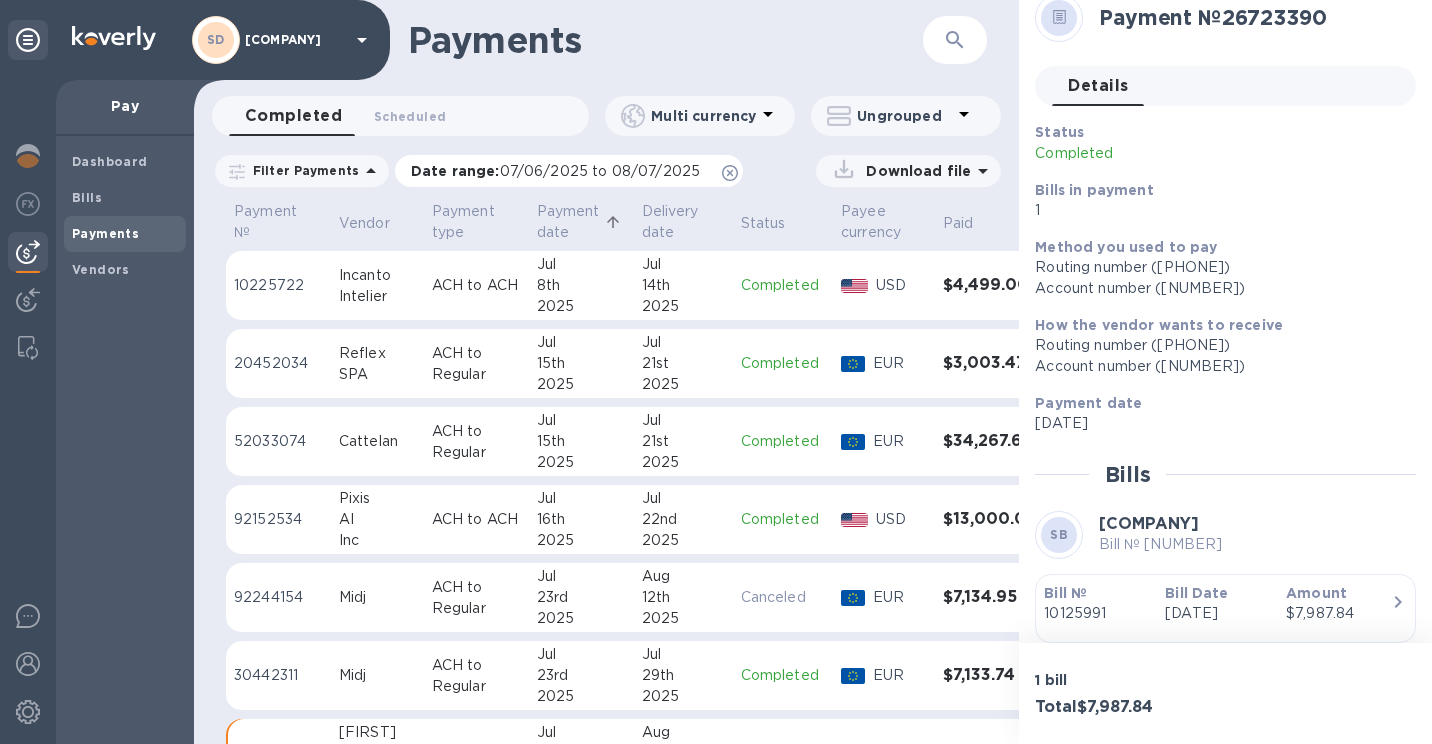 click 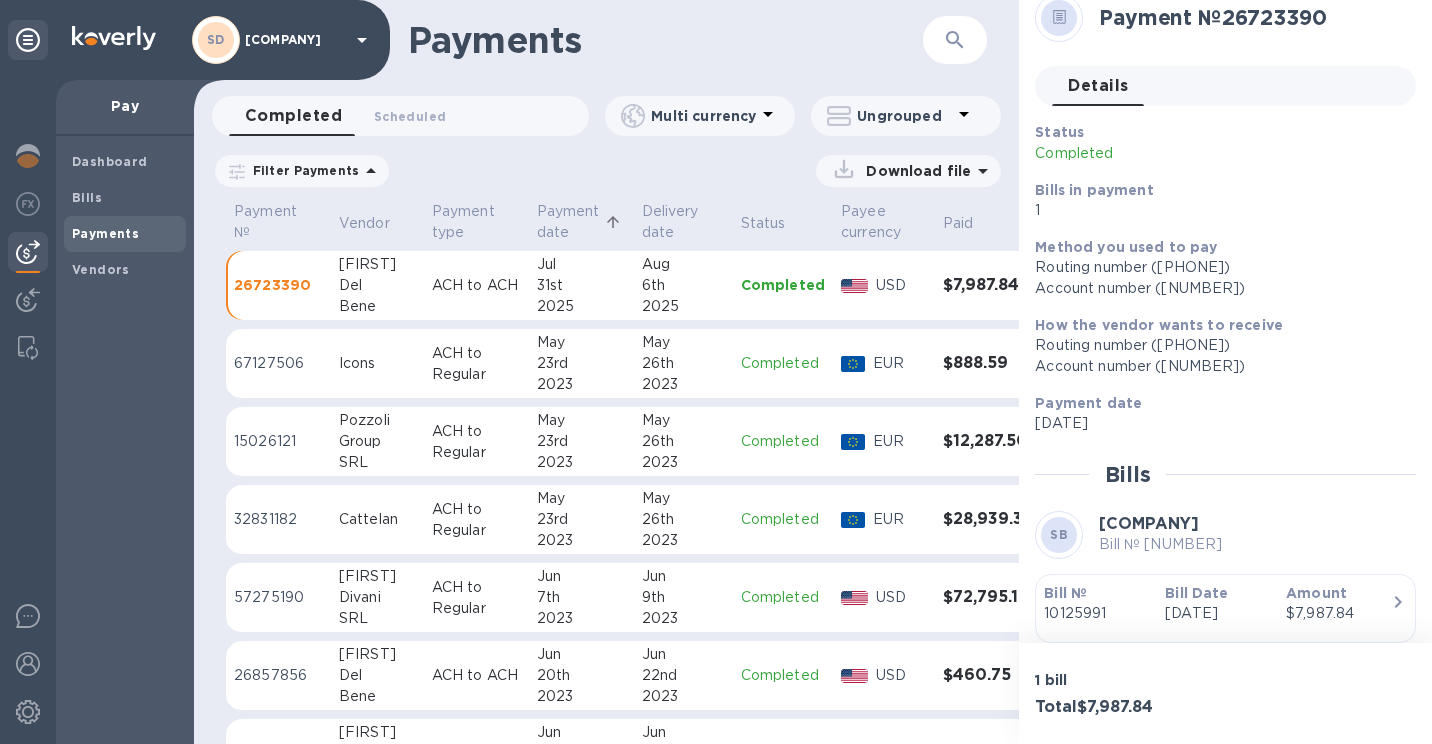 click on "Filter Payments" at bounding box center [302, 170] 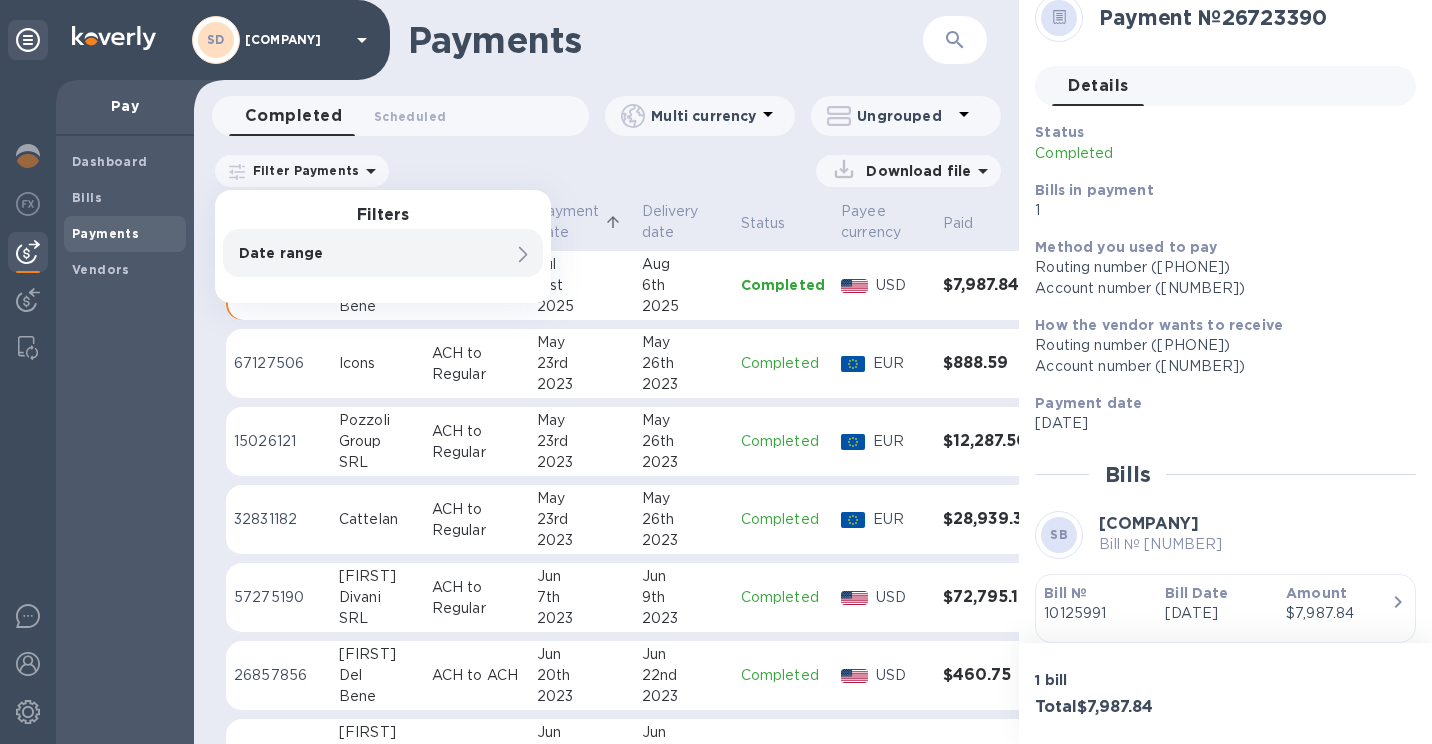 click on "Date range" at bounding box center (349, 253) 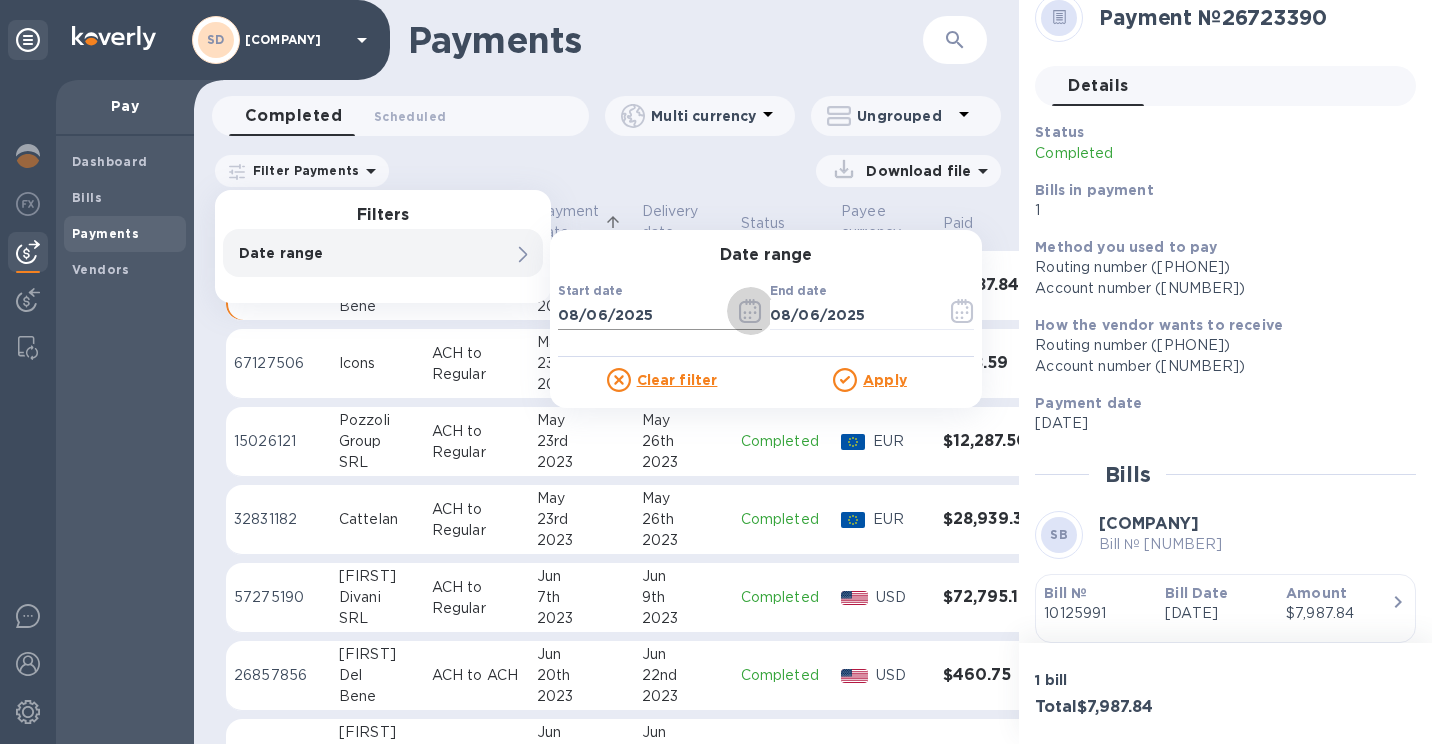 click 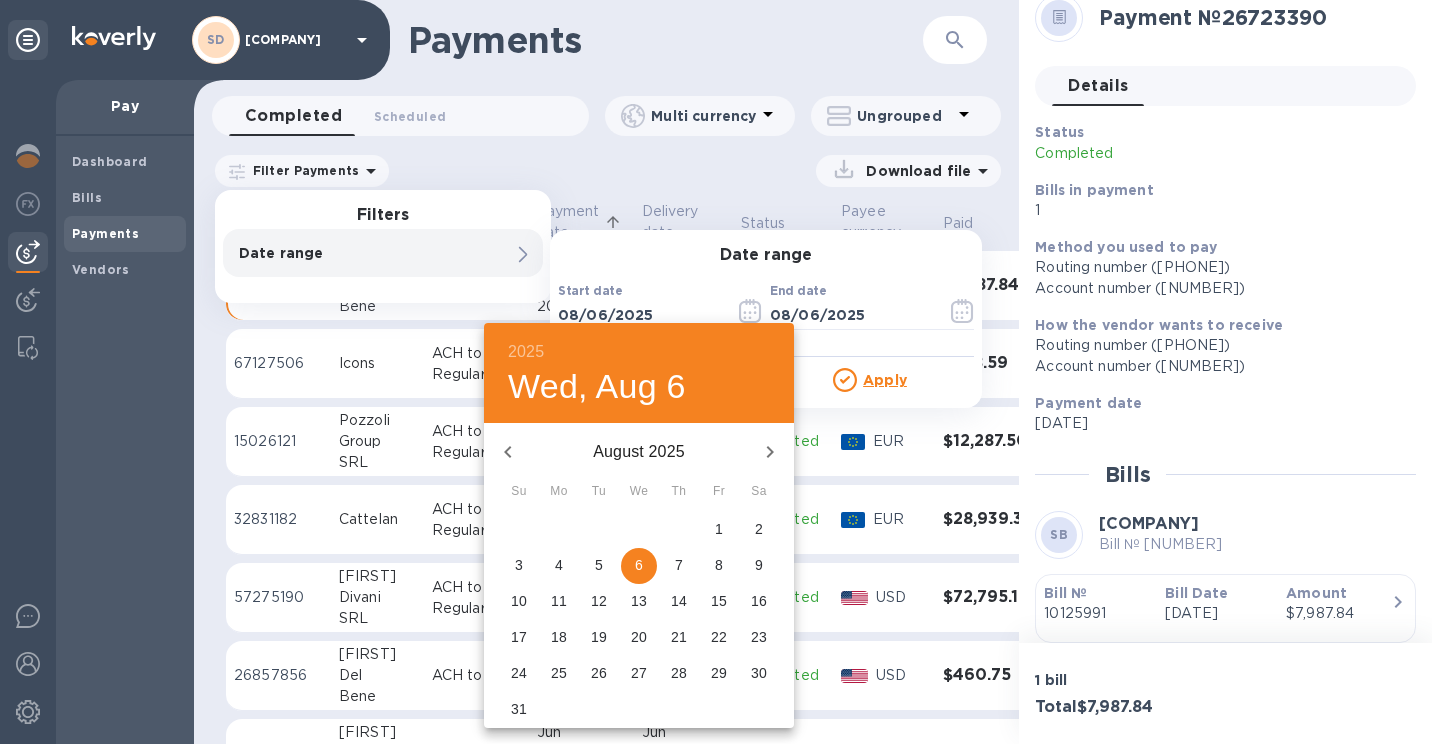 click 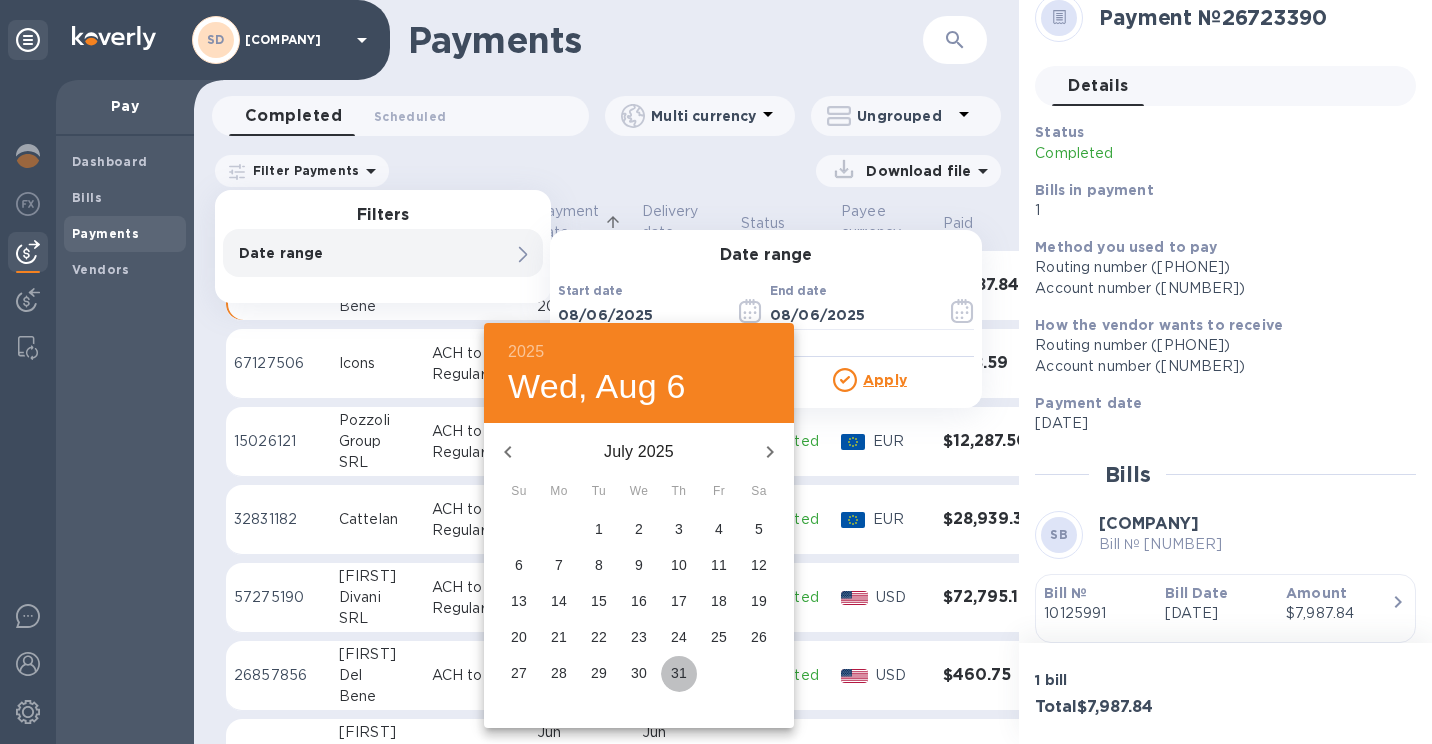 click on "31" at bounding box center (679, 673) 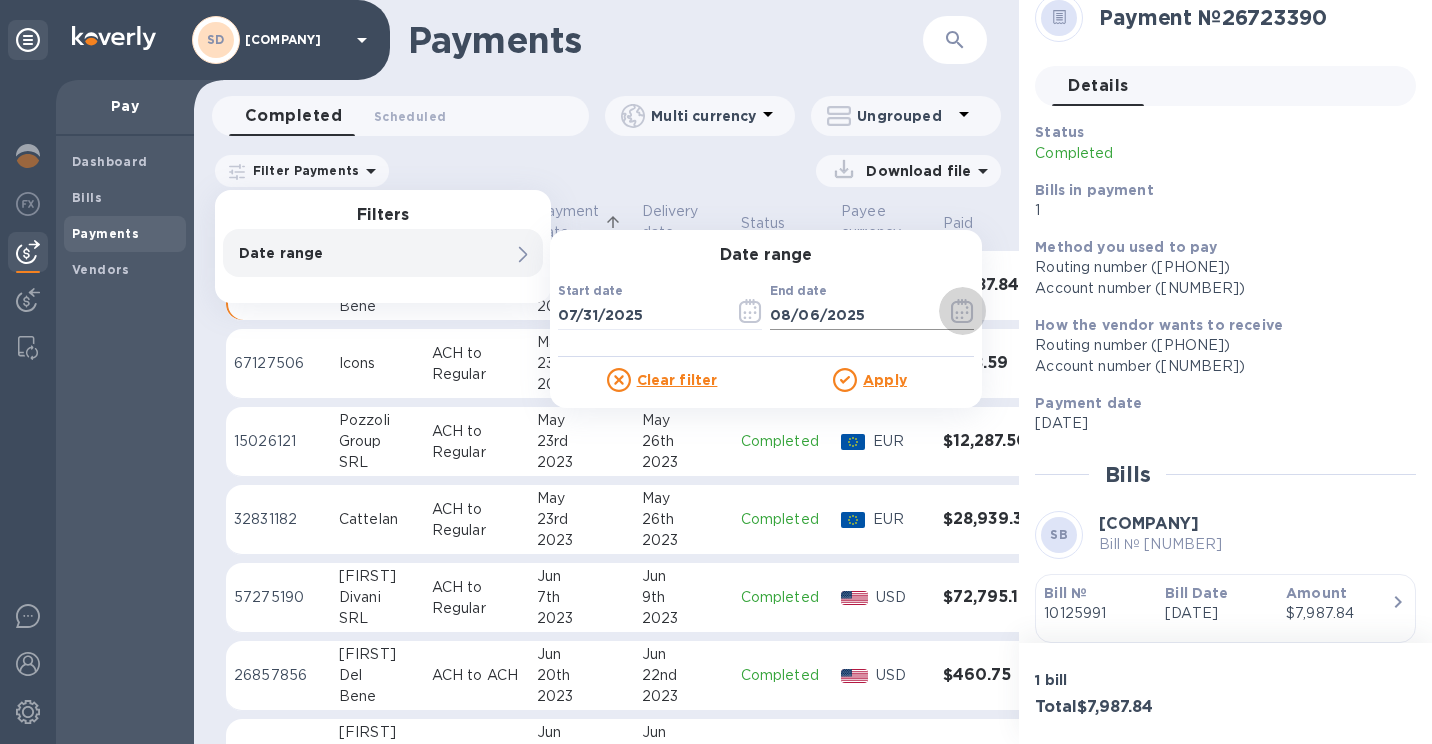 click 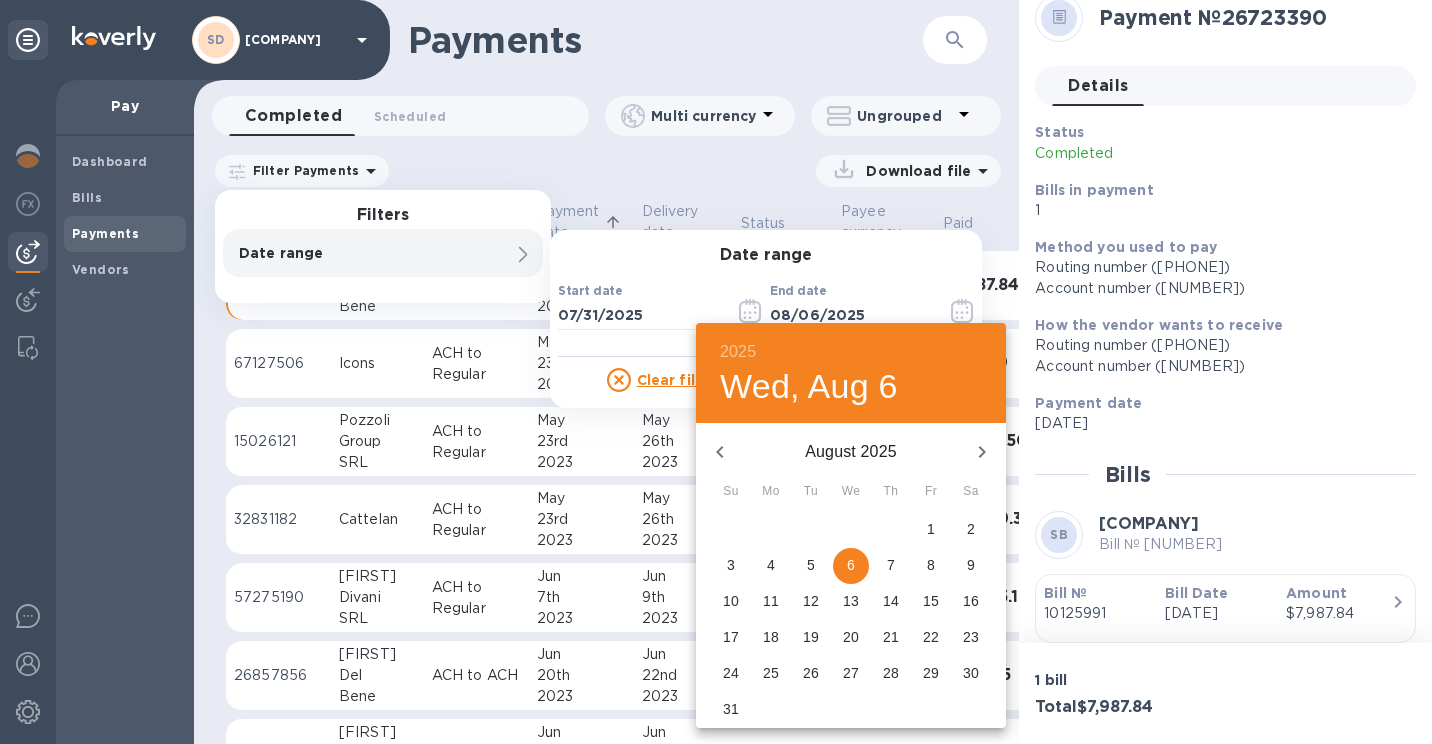 click on "1" at bounding box center [931, 529] 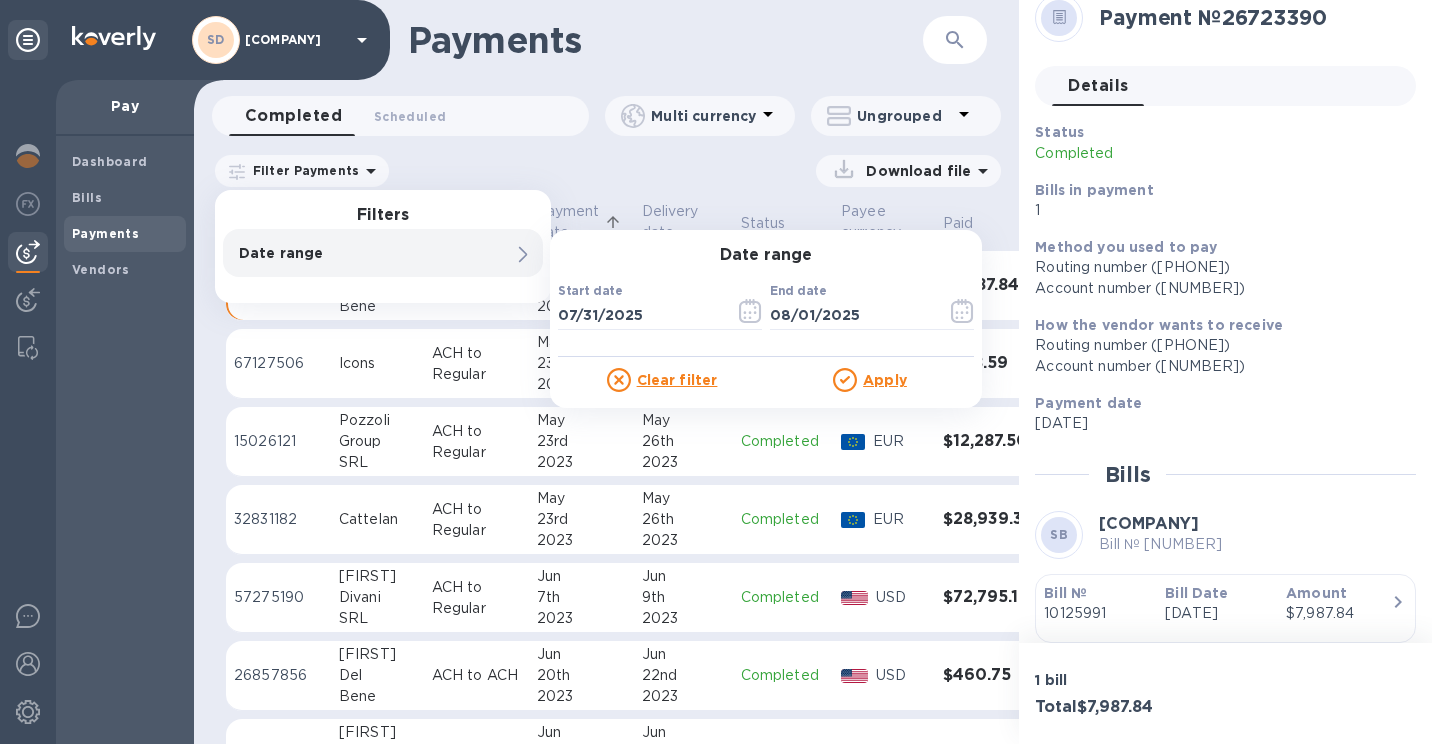 click on "Apply" at bounding box center (885, 380) 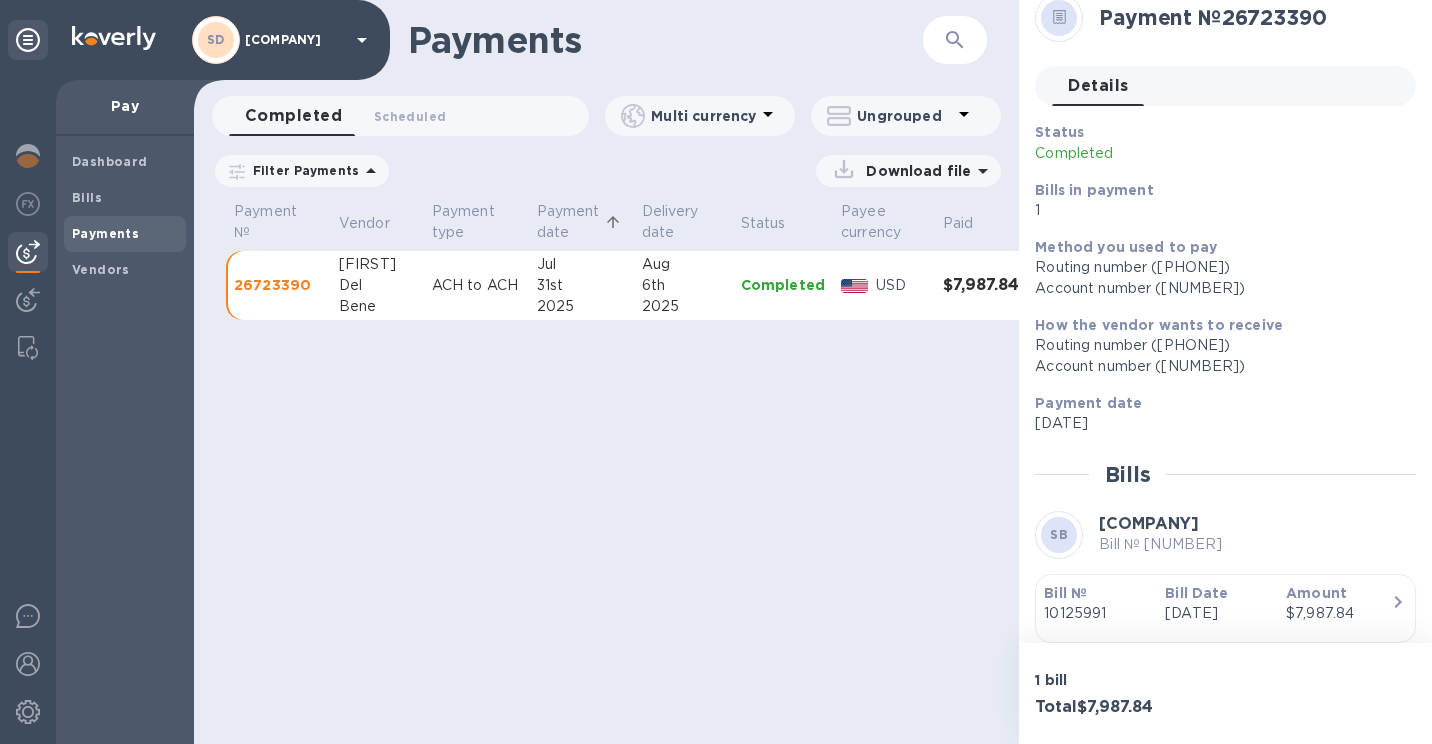click on "Filter Payments Date range :  07/31/2025 to 08/01/2025 Download file" at bounding box center [606, 175] 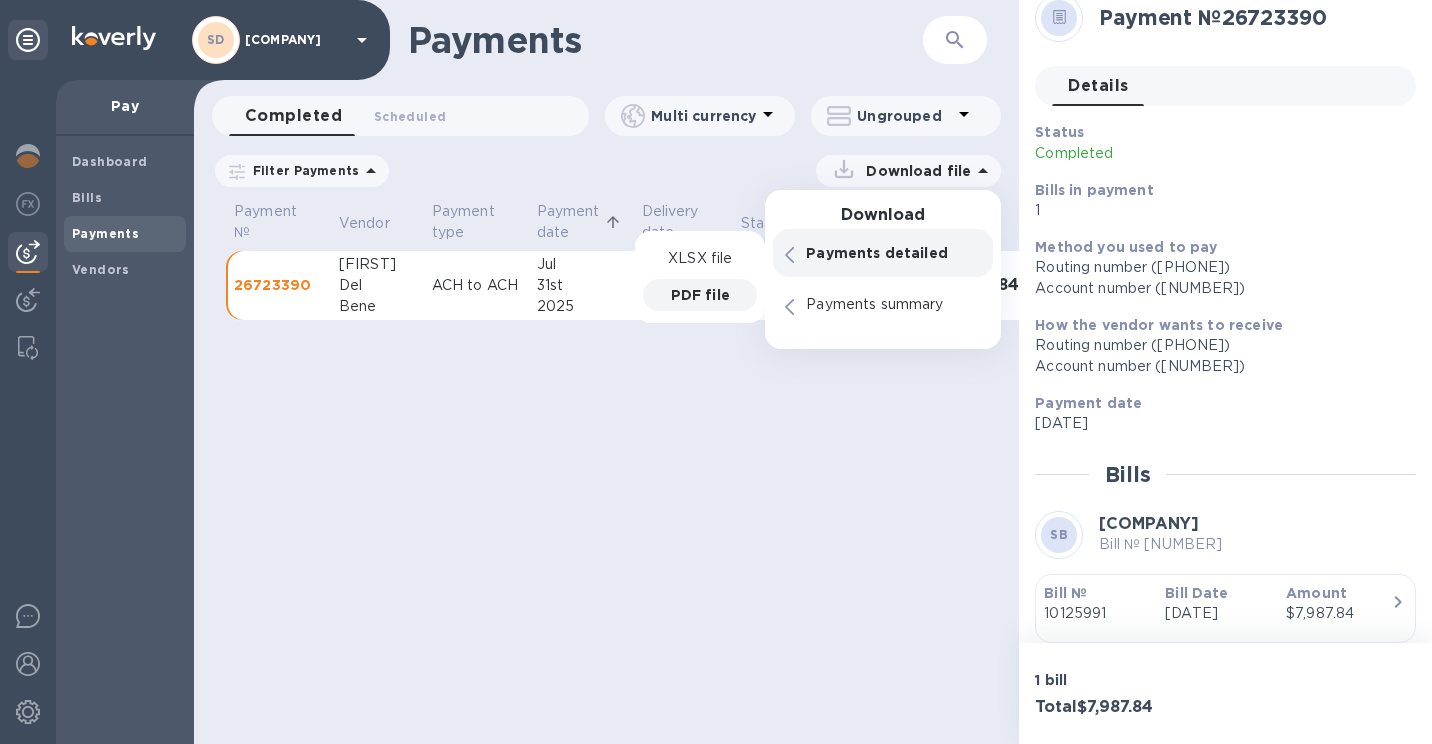 click on "PDF file" at bounding box center (700, 295) 